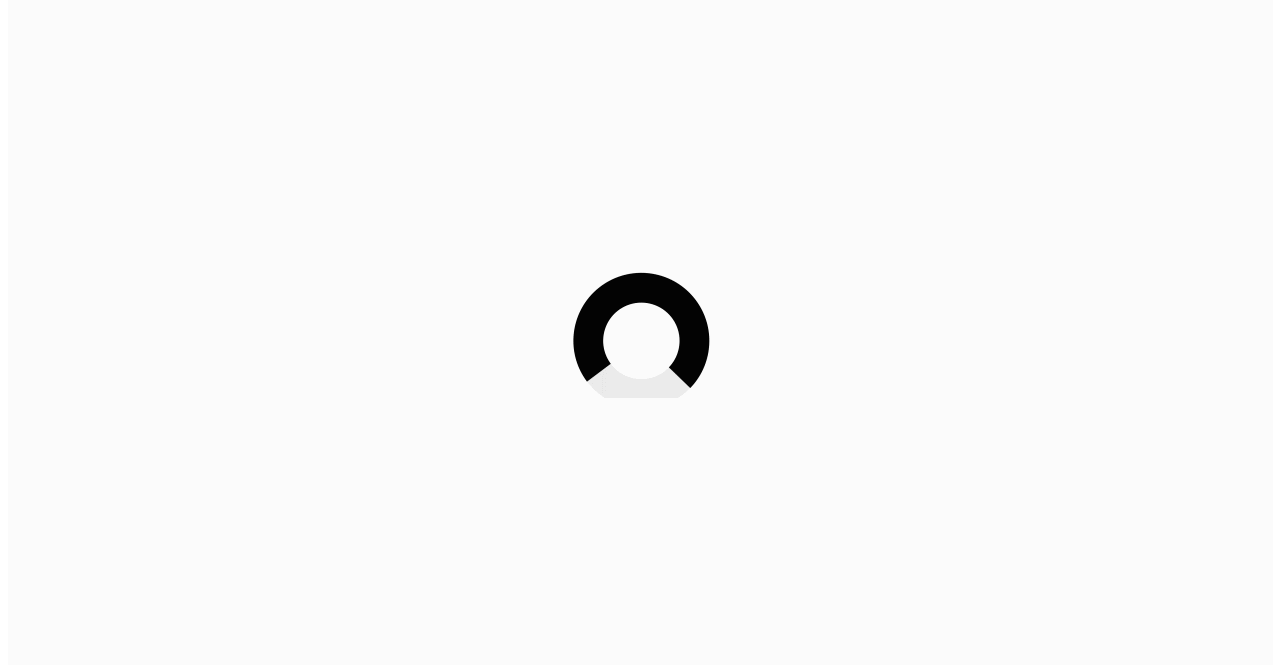 scroll, scrollTop: 0, scrollLeft: 0, axis: both 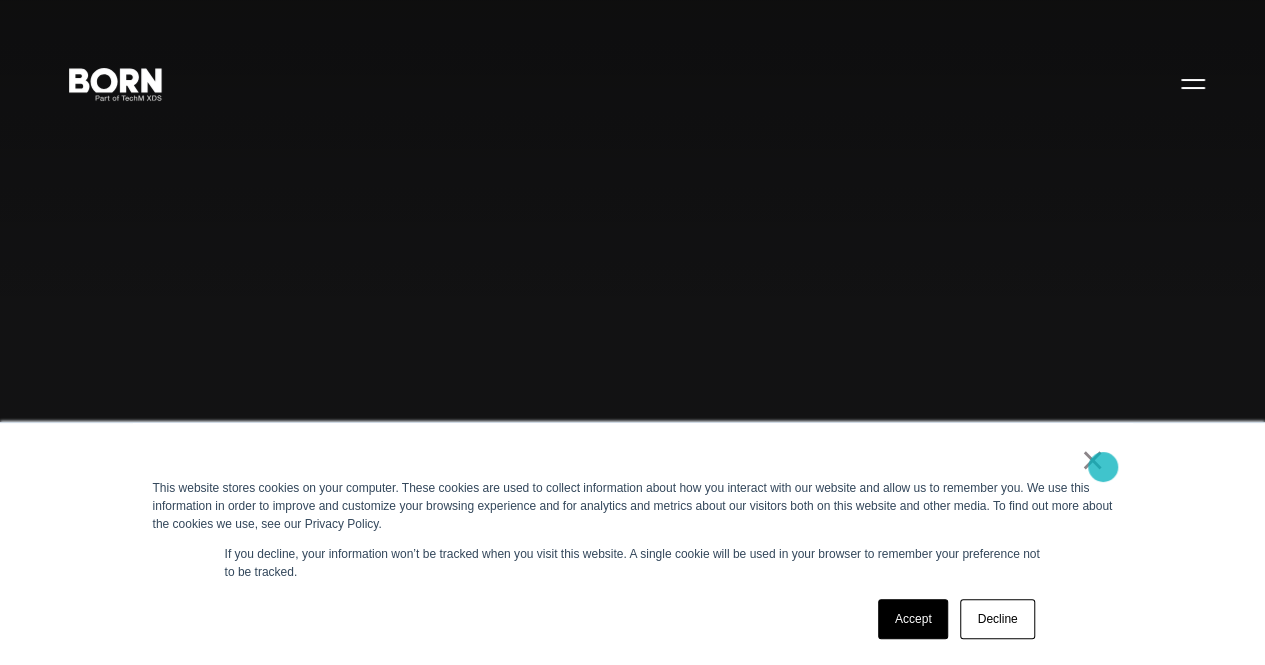 click on "×" at bounding box center (1093, 460) 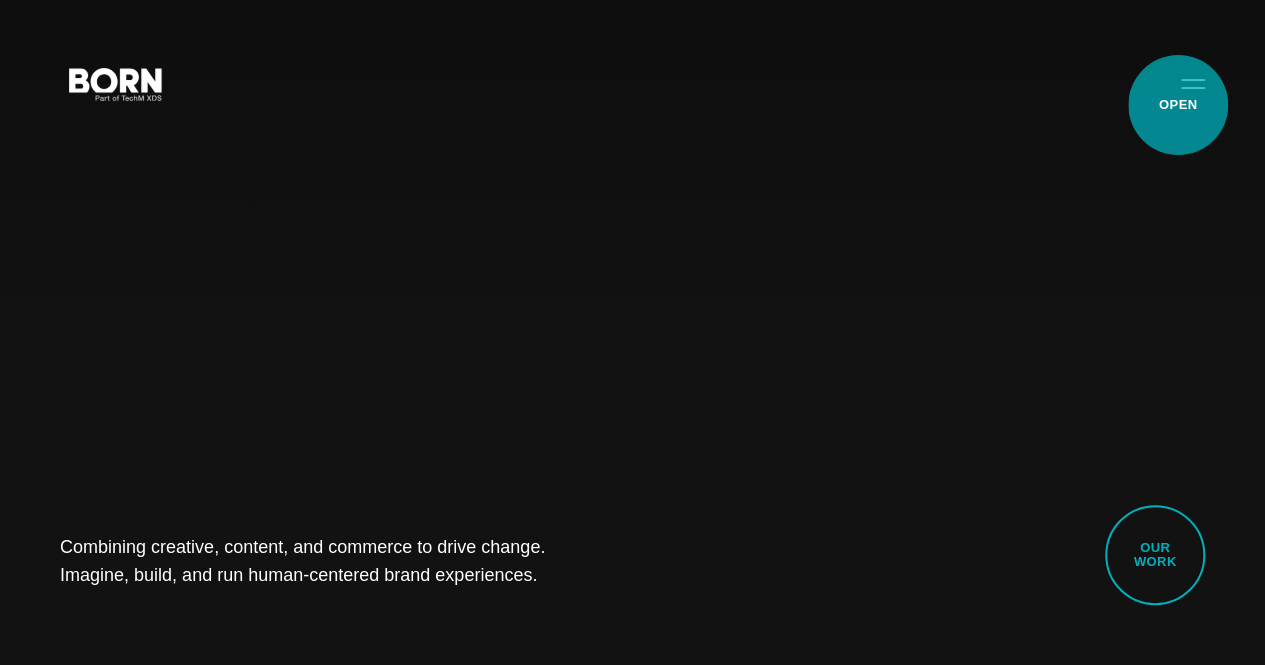 click on "Primary Menu" at bounding box center [1193, 83] 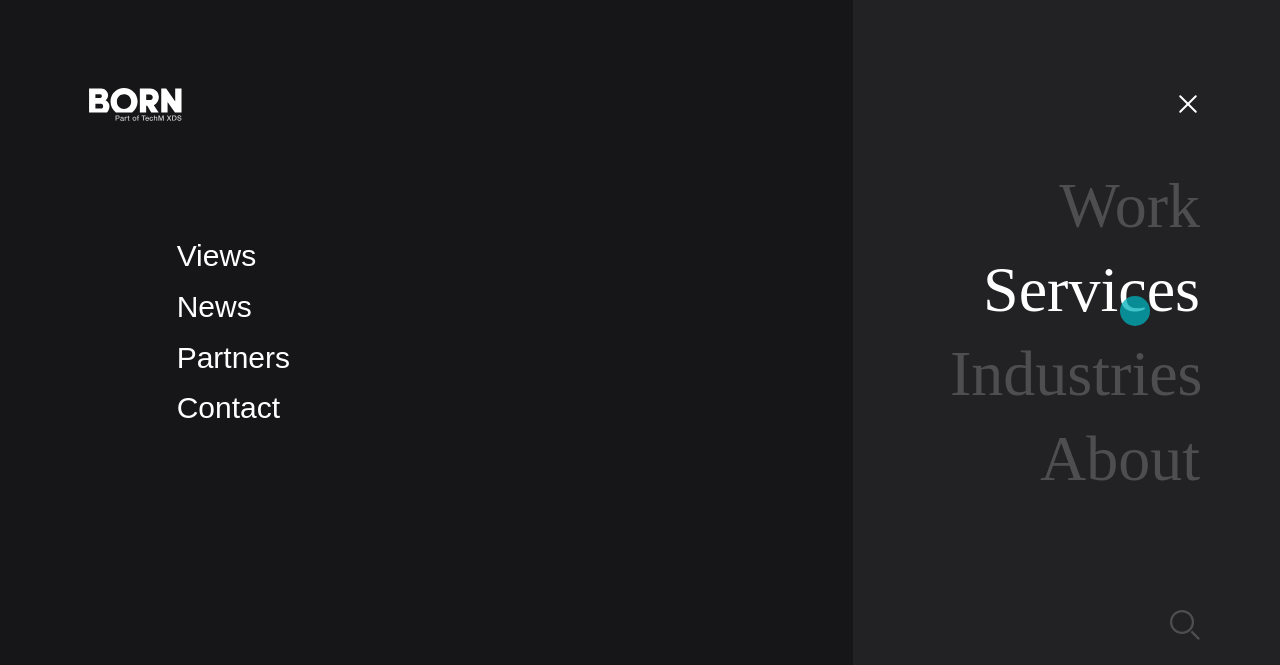 click on "Services" at bounding box center [1091, 289] 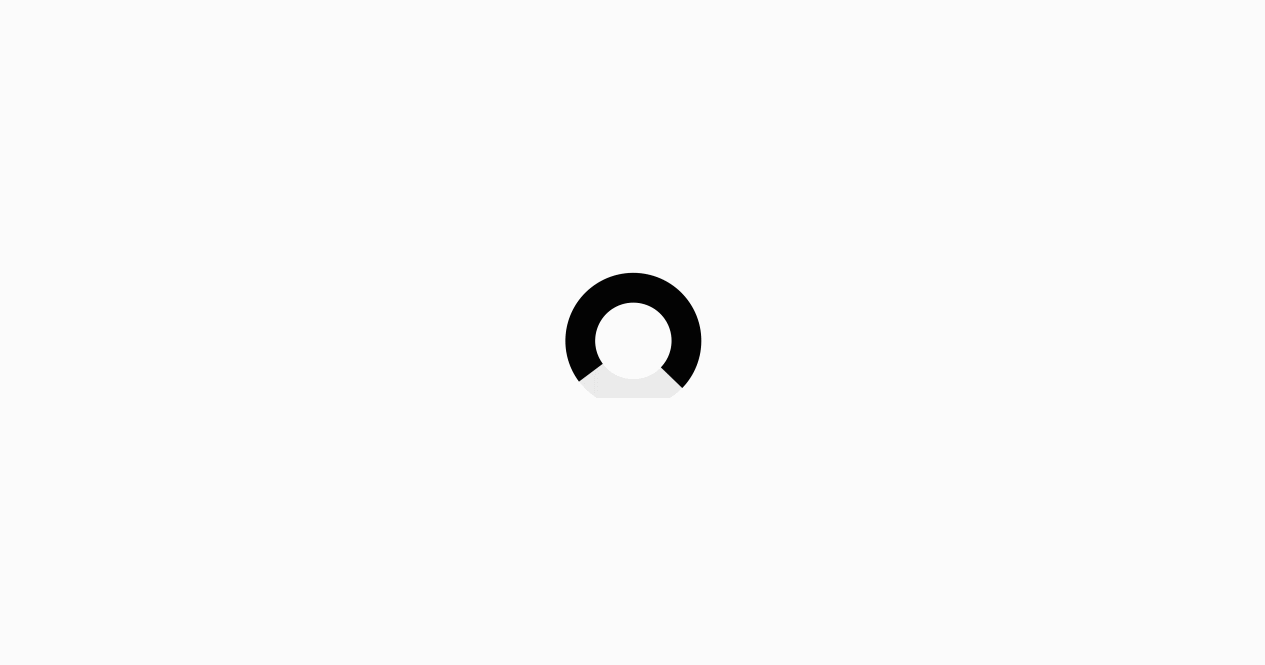 scroll, scrollTop: 0, scrollLeft: 0, axis: both 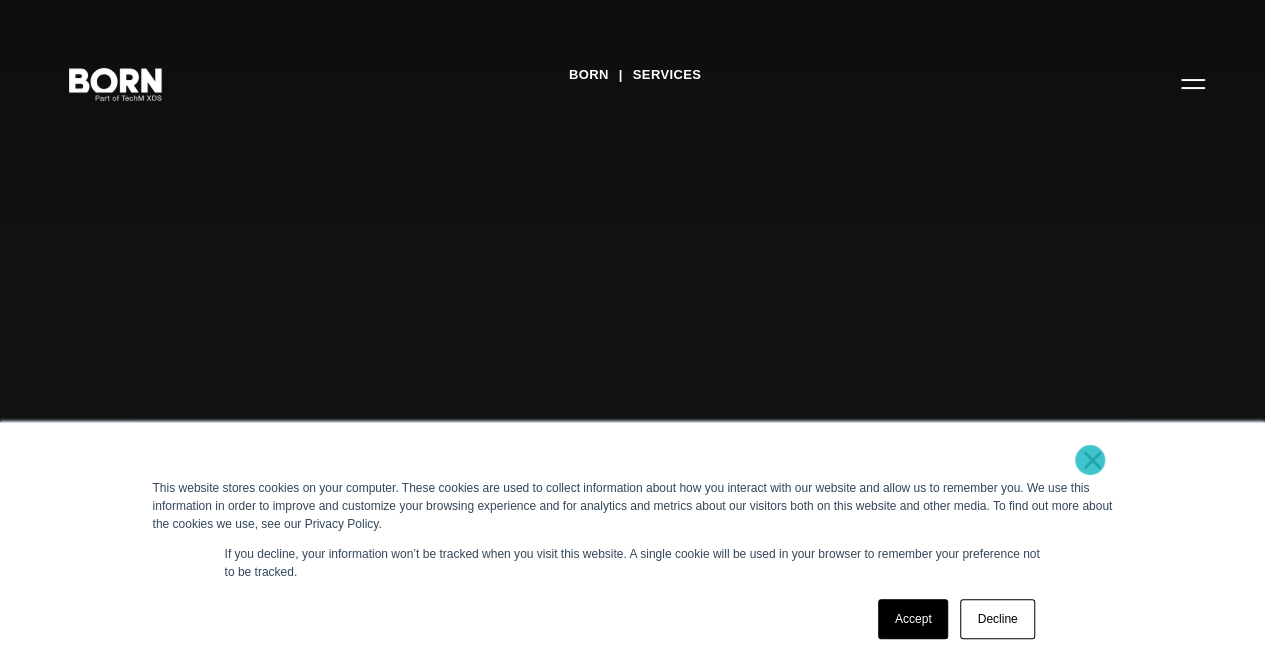 click on "×" at bounding box center [1093, 460] 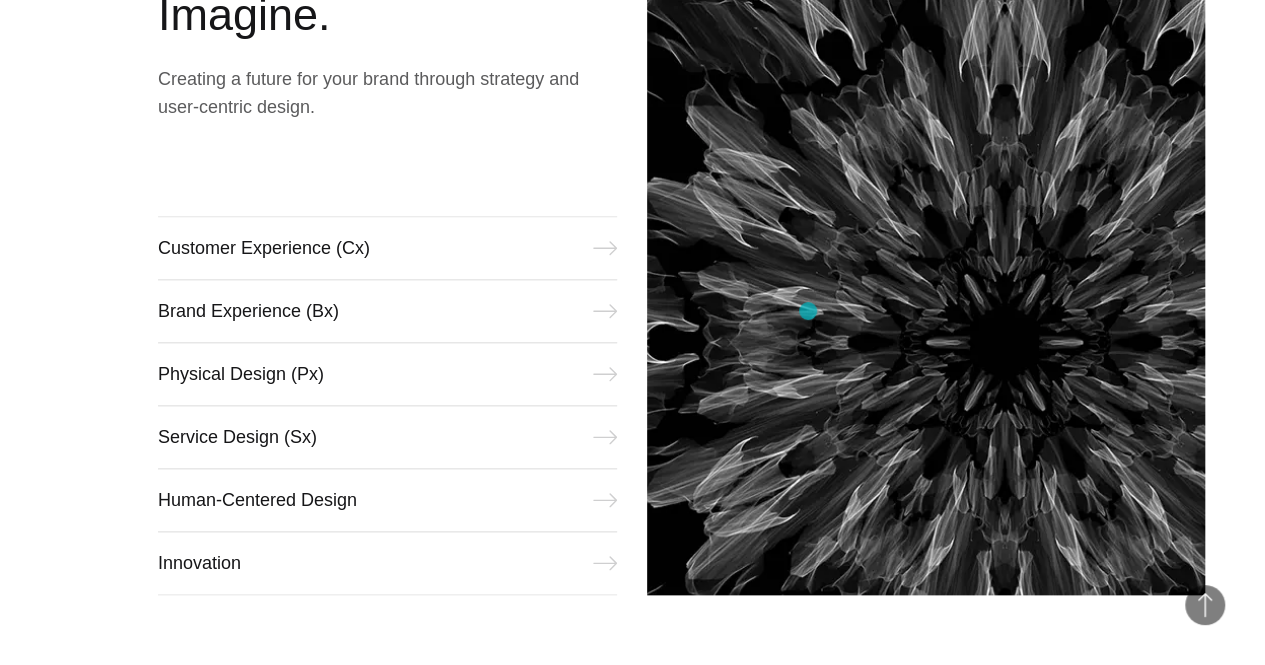 scroll, scrollTop: 900, scrollLeft: 0, axis: vertical 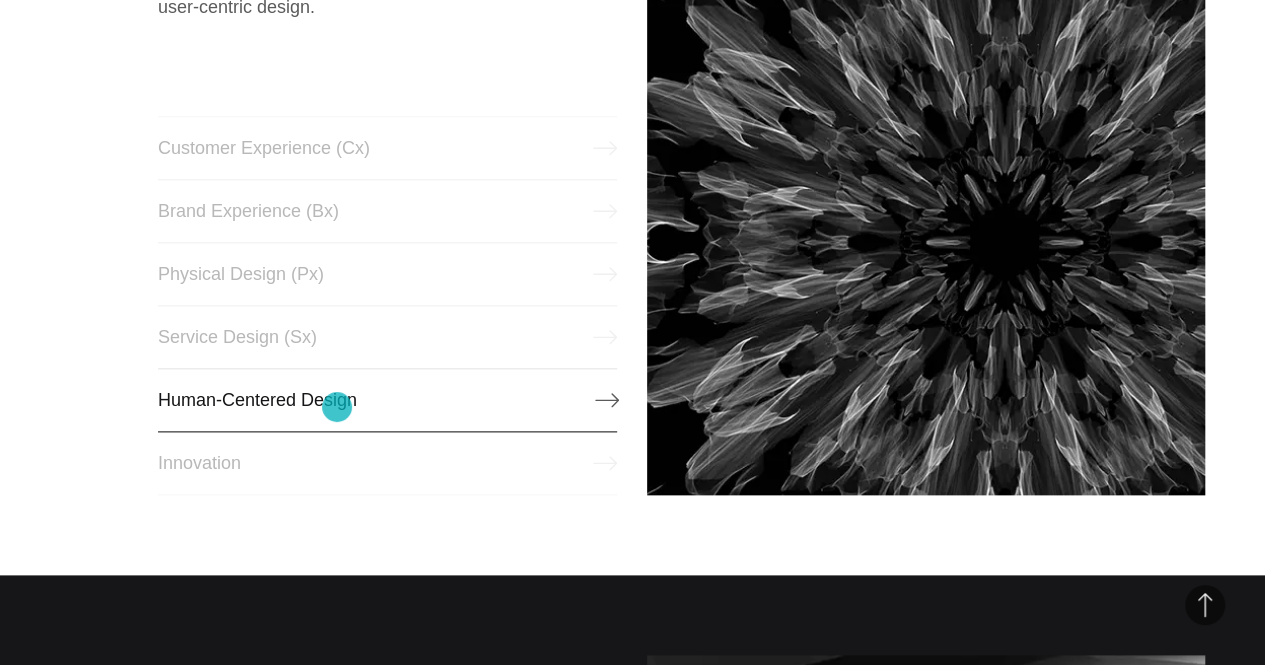 click on "Human-Centered Design" at bounding box center [388, 400] 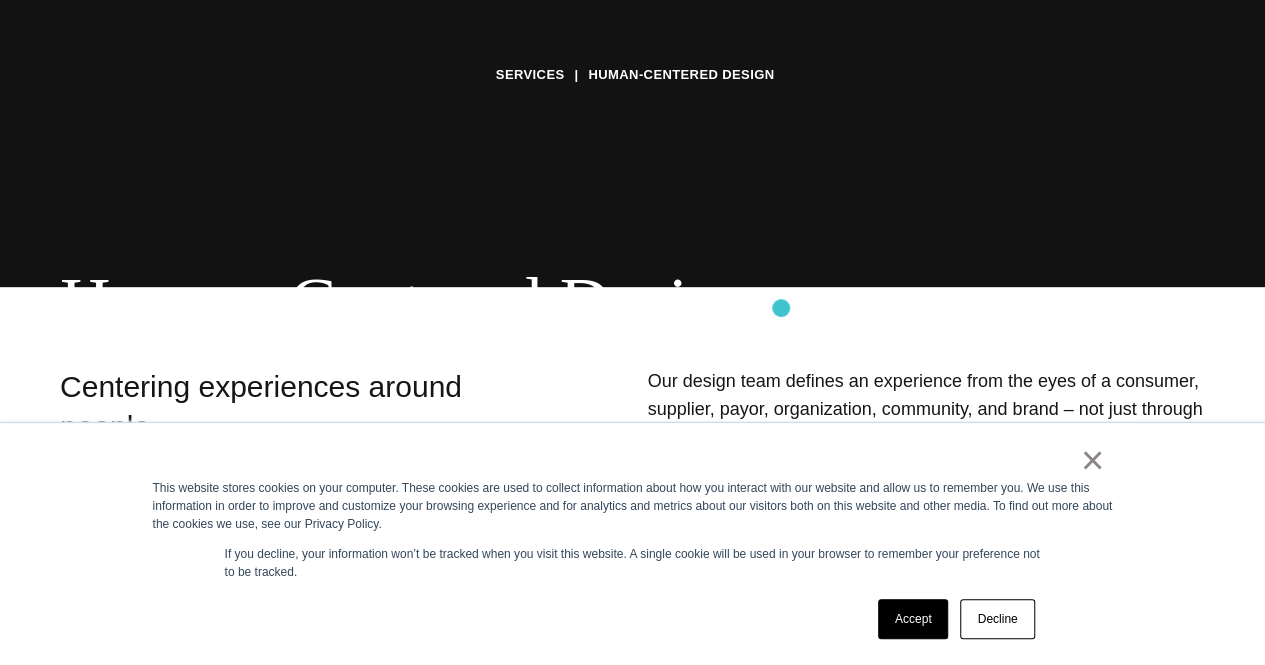 scroll, scrollTop: 400, scrollLeft: 0, axis: vertical 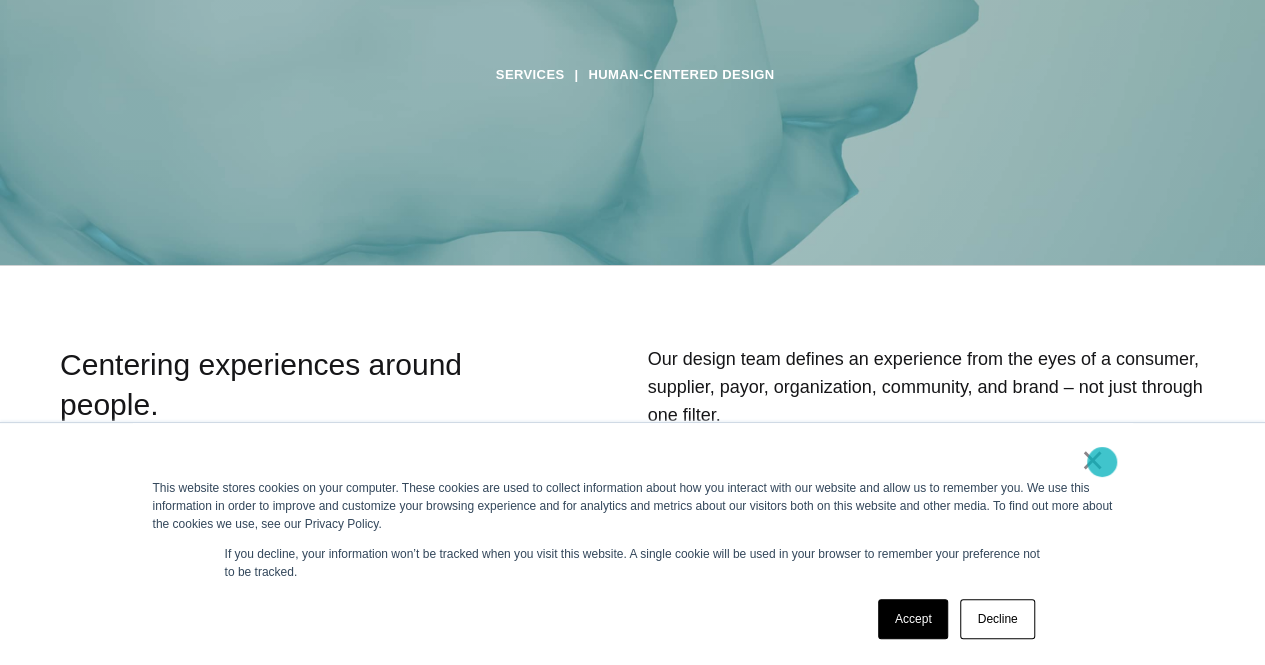 click on "×" at bounding box center (1093, 460) 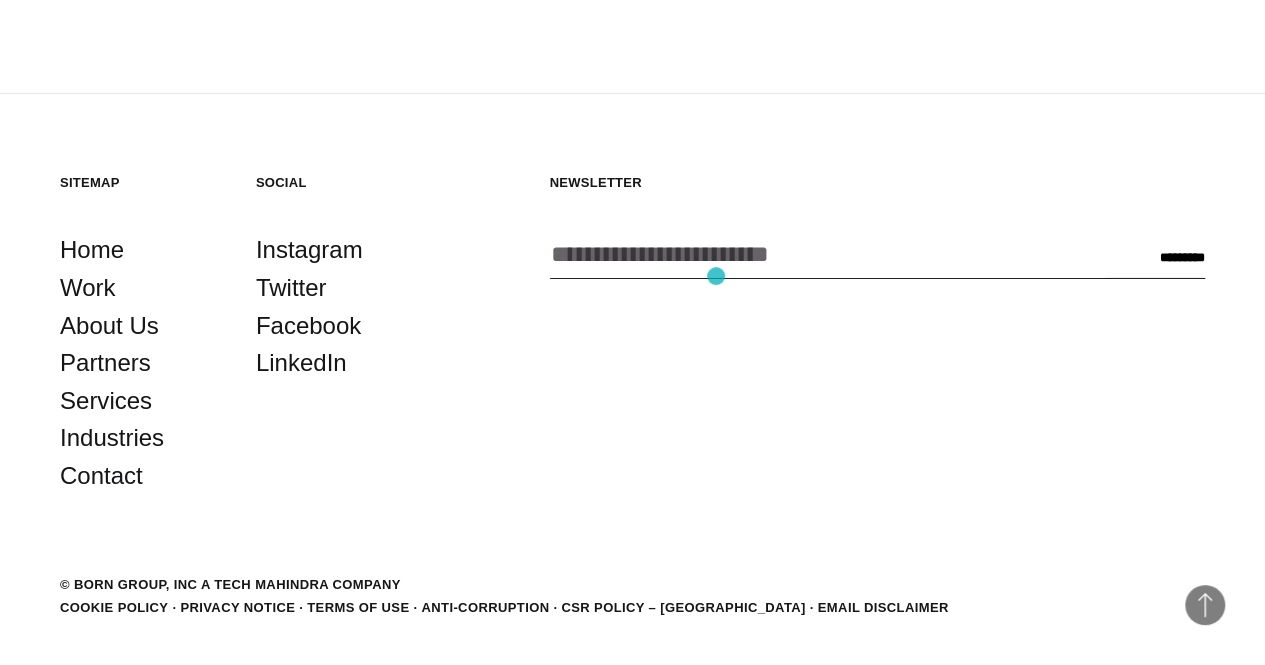 scroll, scrollTop: 3508, scrollLeft: 0, axis: vertical 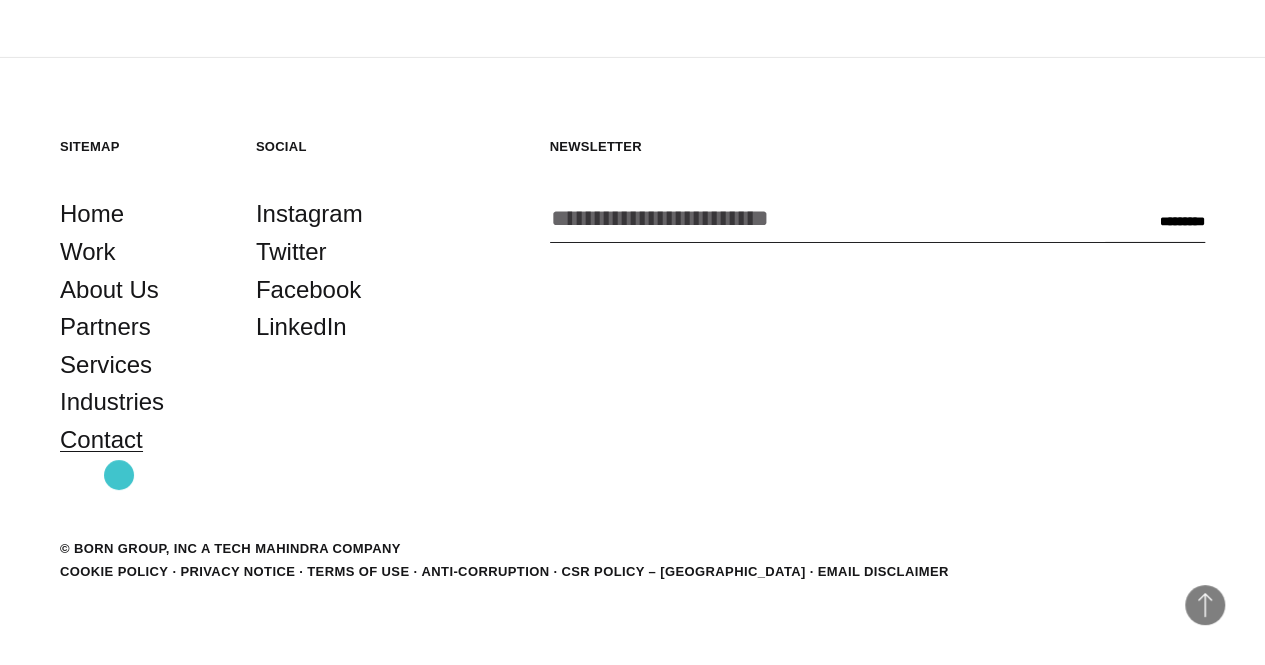 click on "Contact" at bounding box center [101, 440] 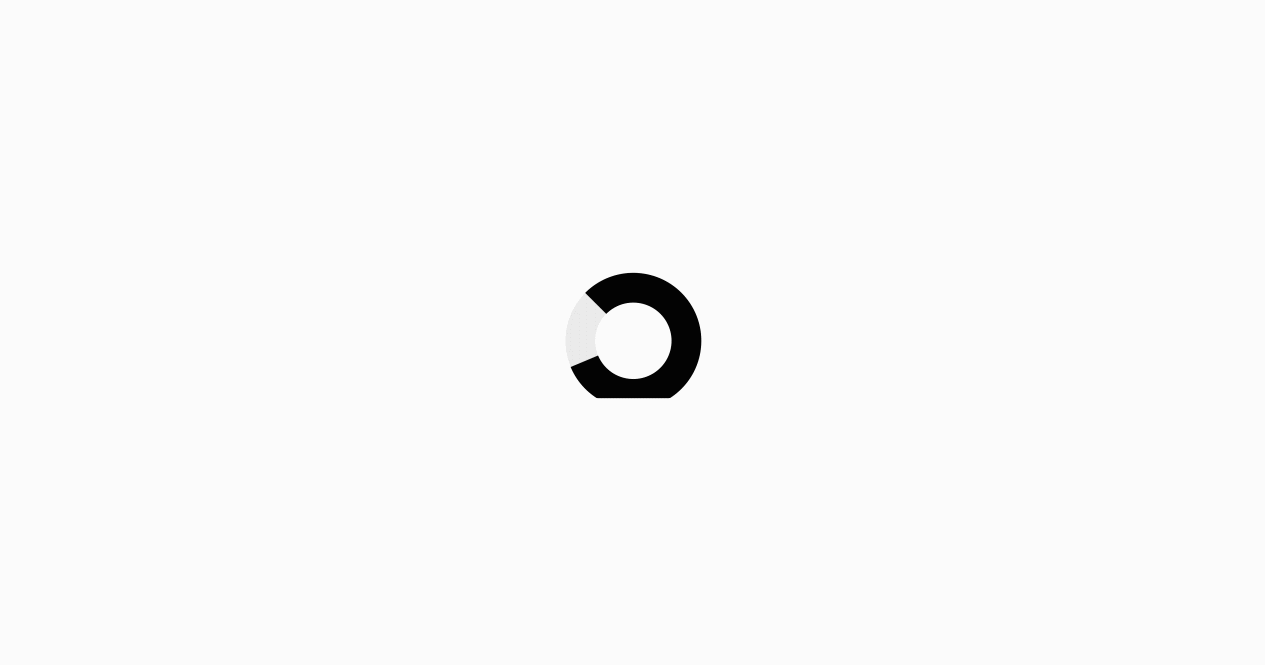 scroll, scrollTop: 0, scrollLeft: 0, axis: both 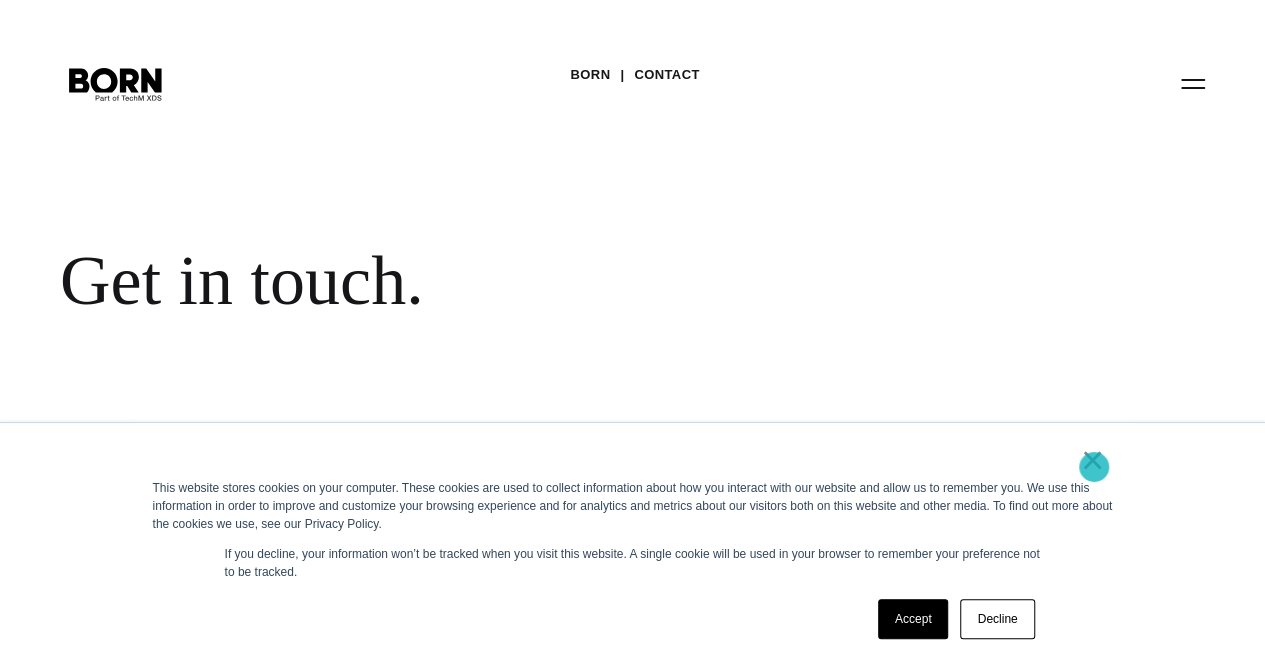 click on "×" at bounding box center (1093, 460) 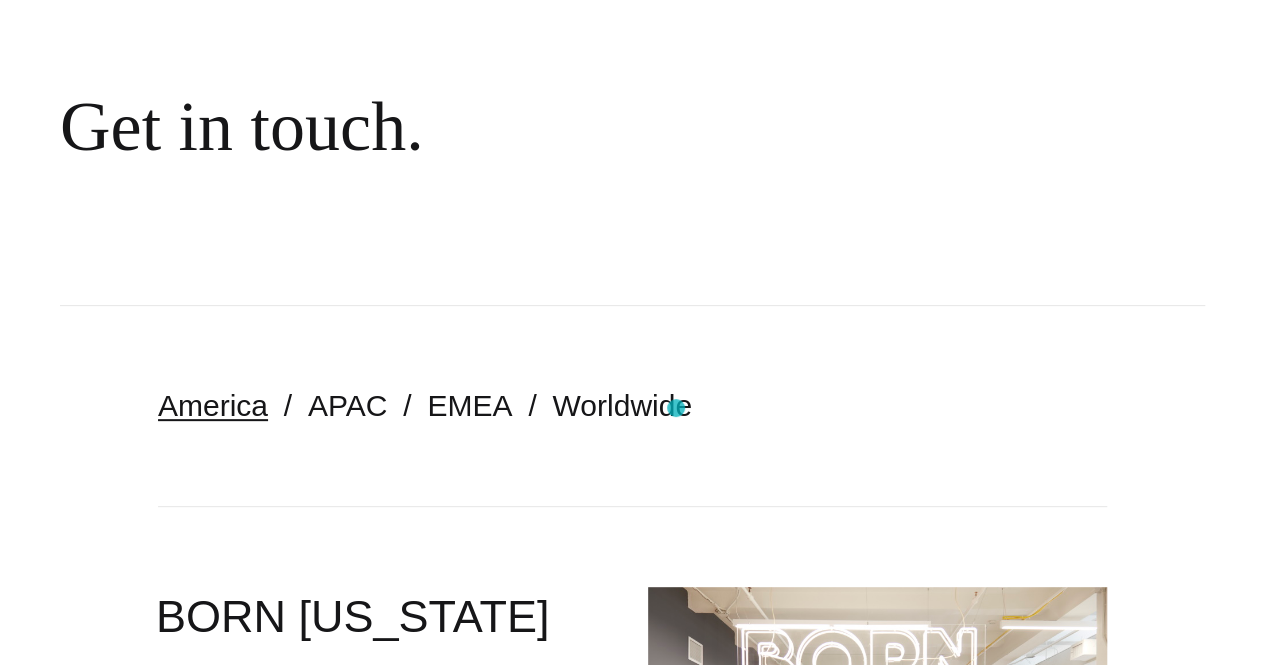 scroll, scrollTop: 500, scrollLeft: 0, axis: vertical 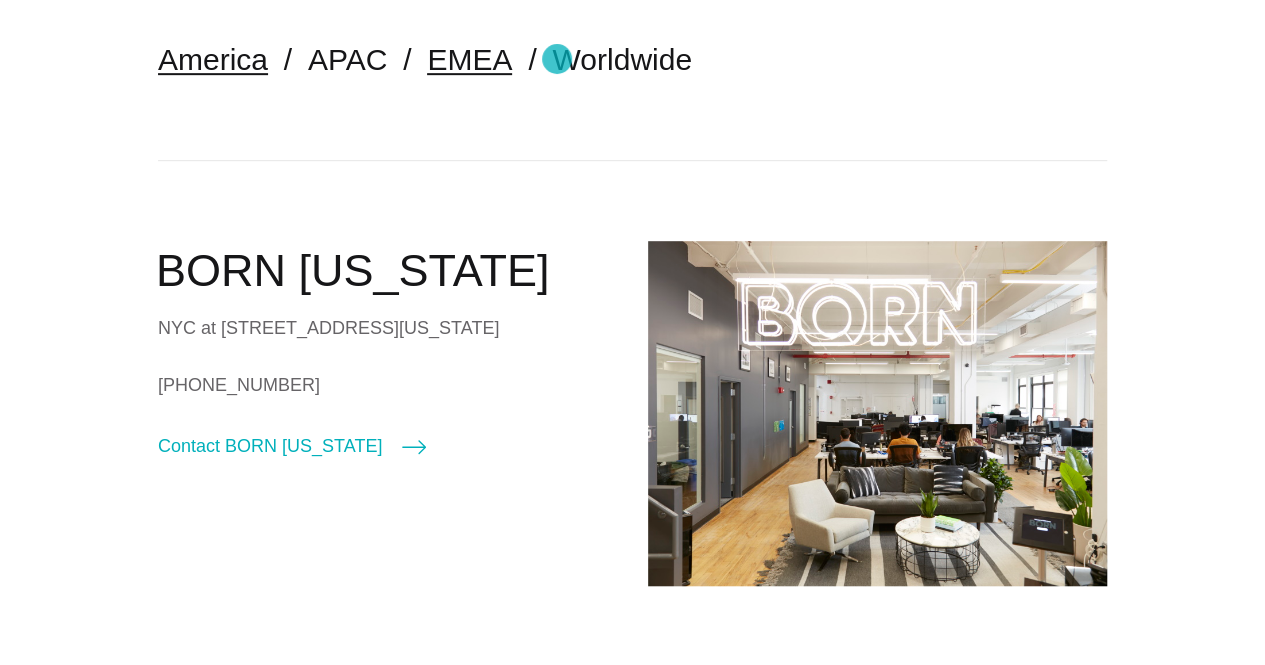 click on "EMEA" at bounding box center (469, 59) 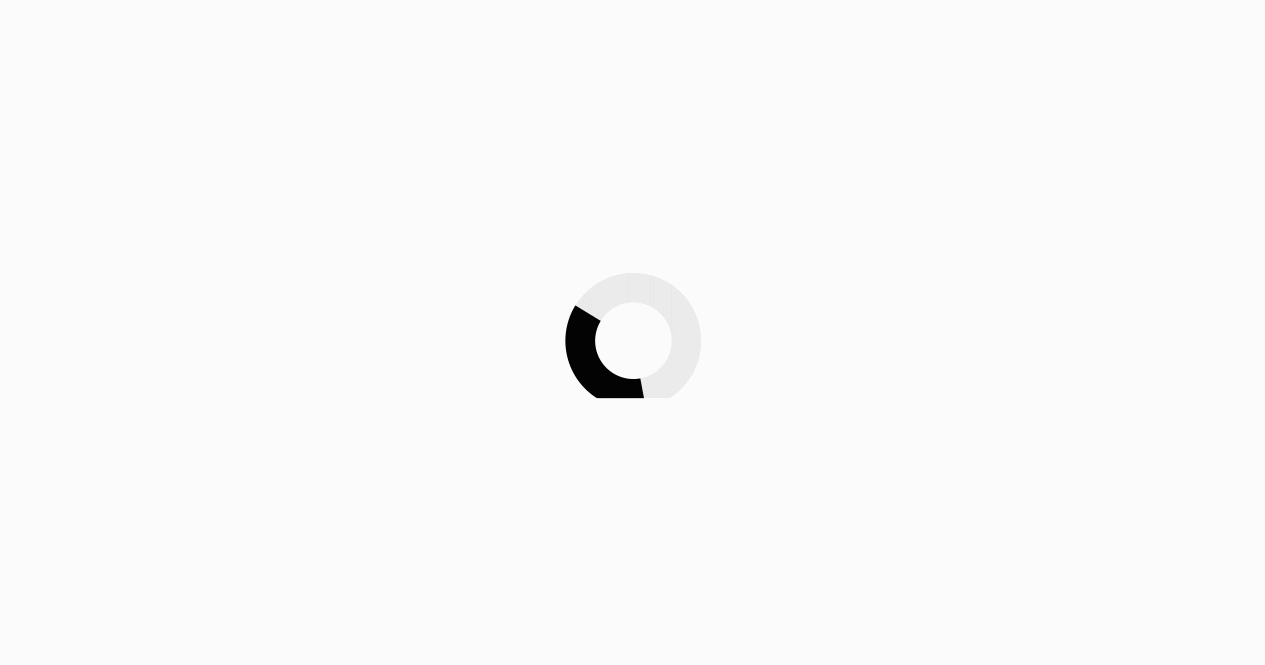 scroll, scrollTop: 0, scrollLeft: 0, axis: both 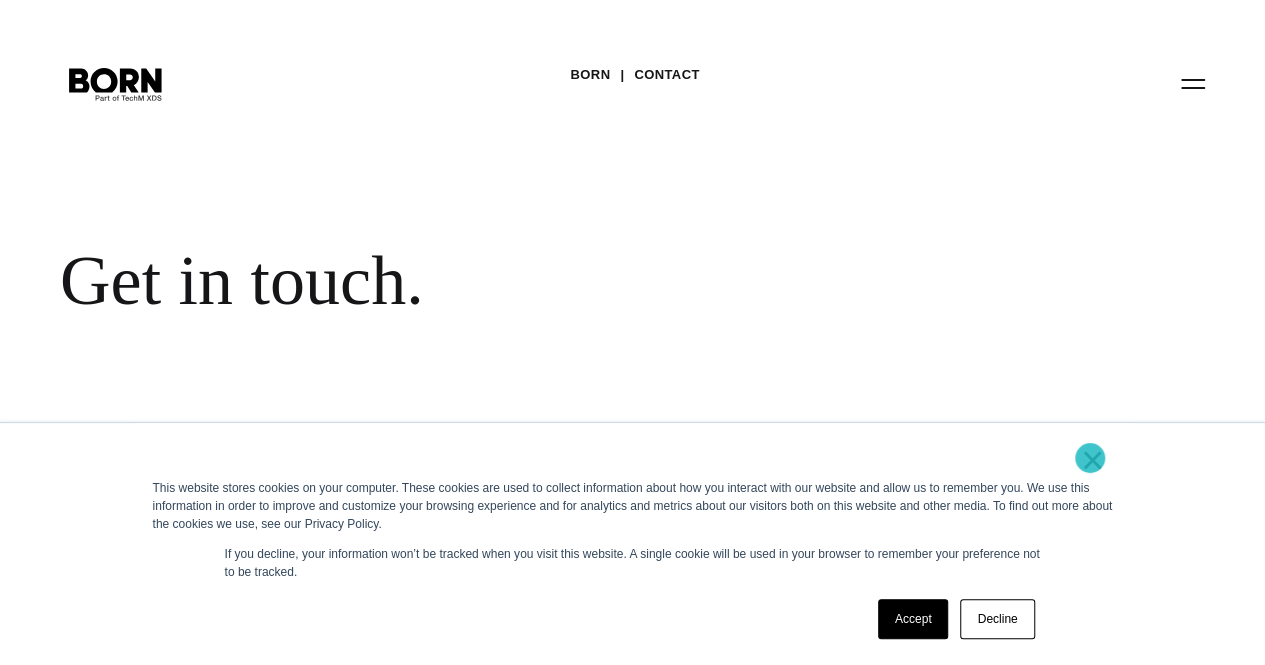 click on "×" at bounding box center (1093, 460) 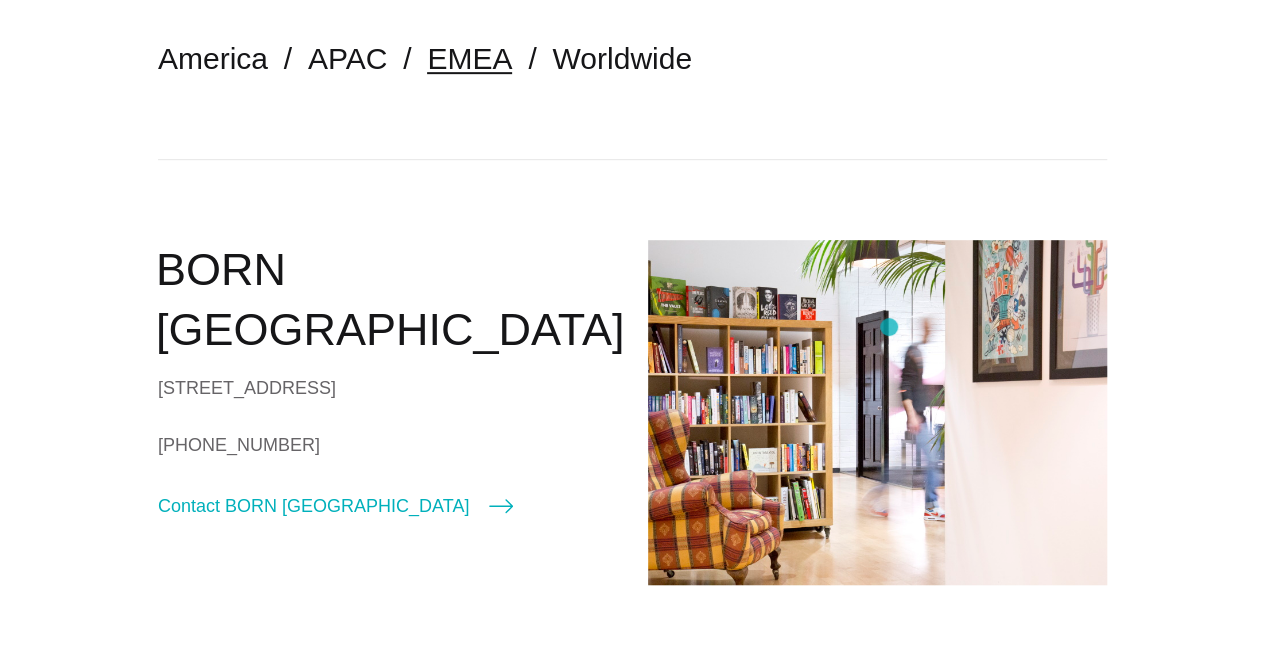 scroll, scrollTop: 500, scrollLeft: 0, axis: vertical 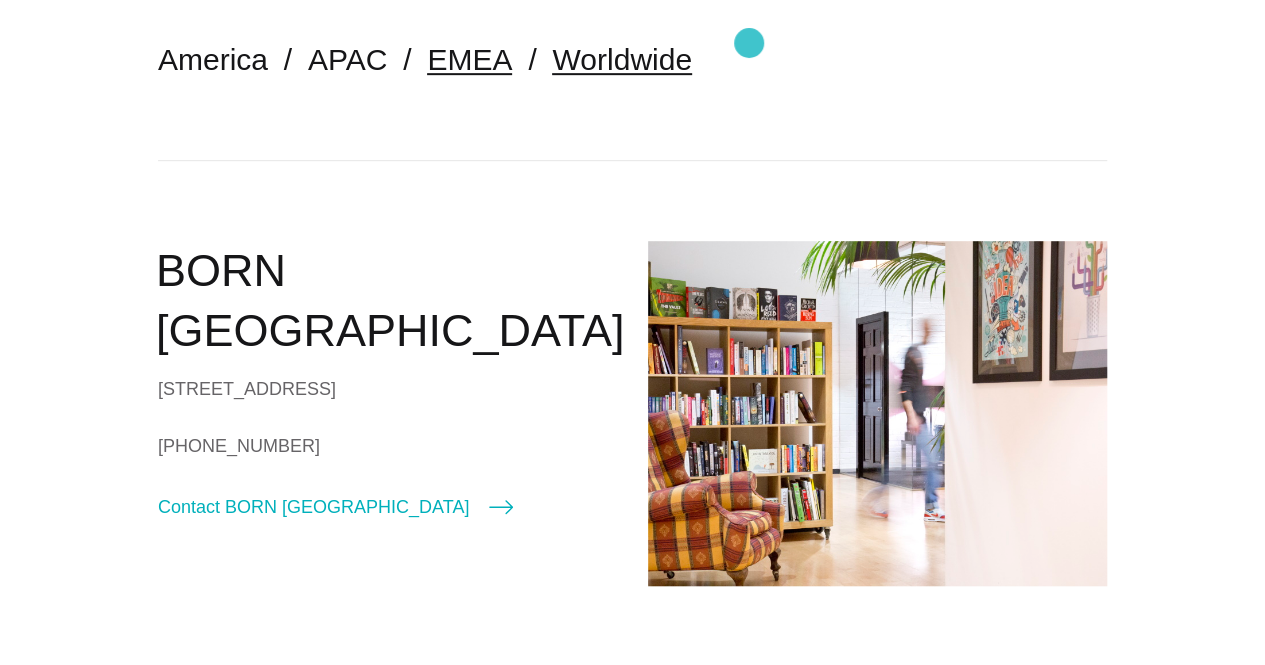 click on "Worldwide" at bounding box center (622, 59) 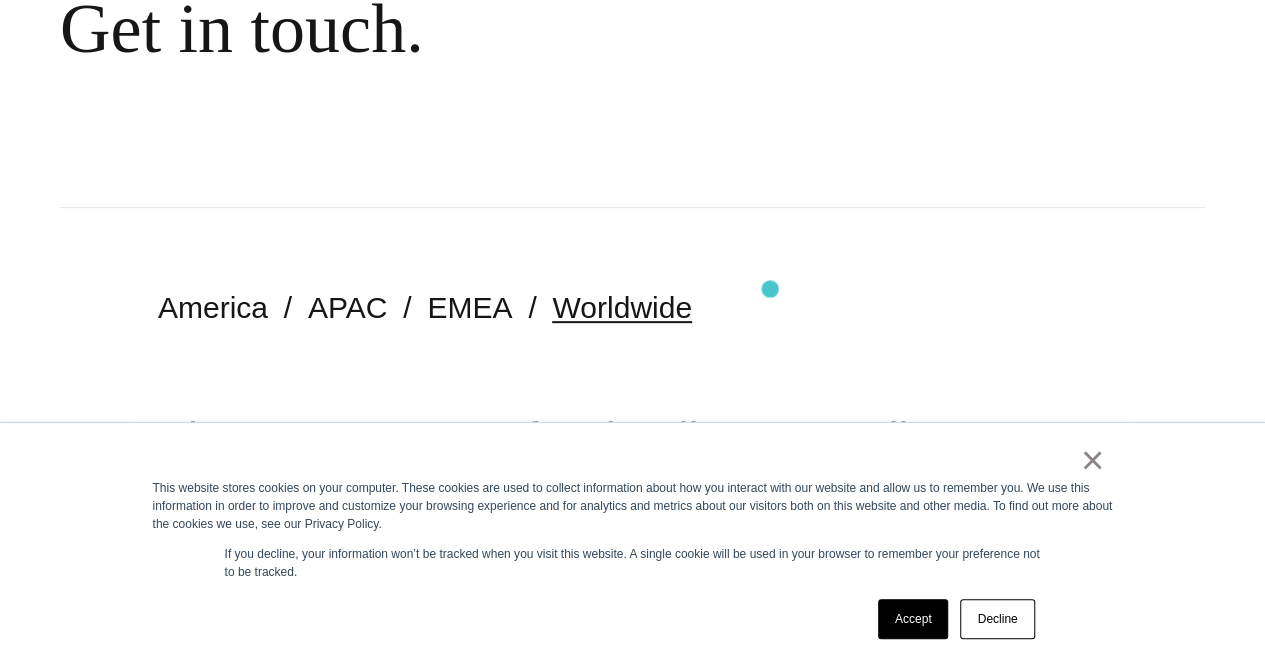 scroll, scrollTop: 600, scrollLeft: 0, axis: vertical 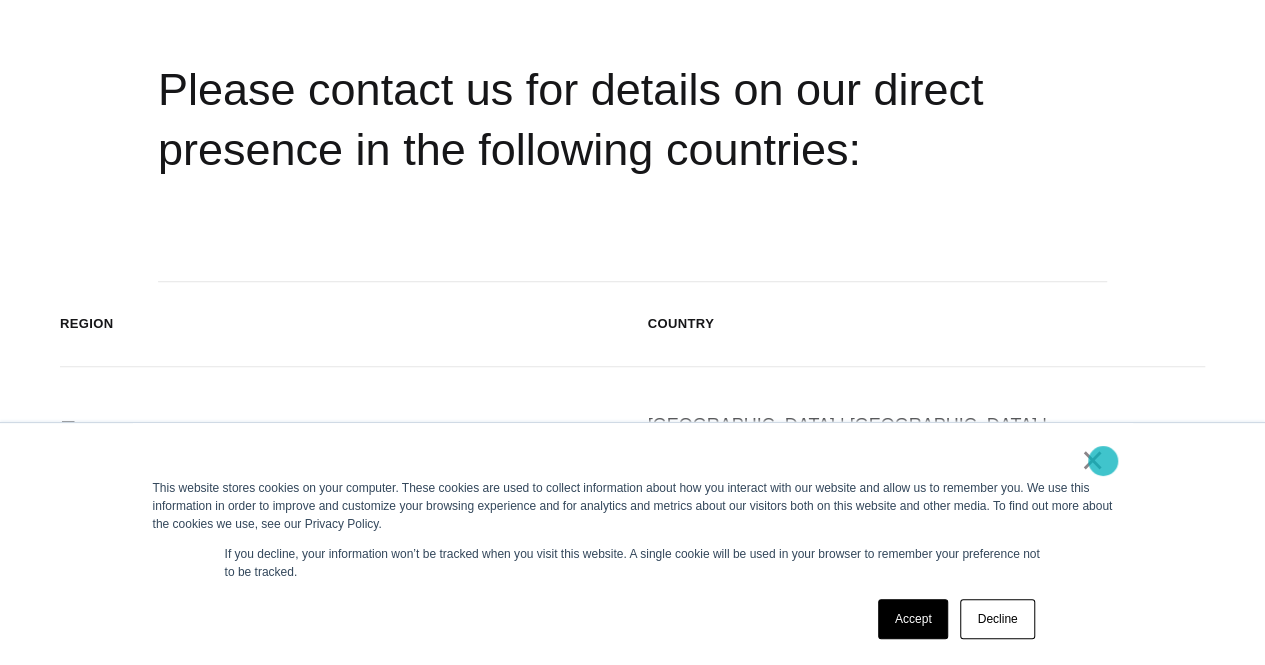 click on "×" at bounding box center [1093, 460] 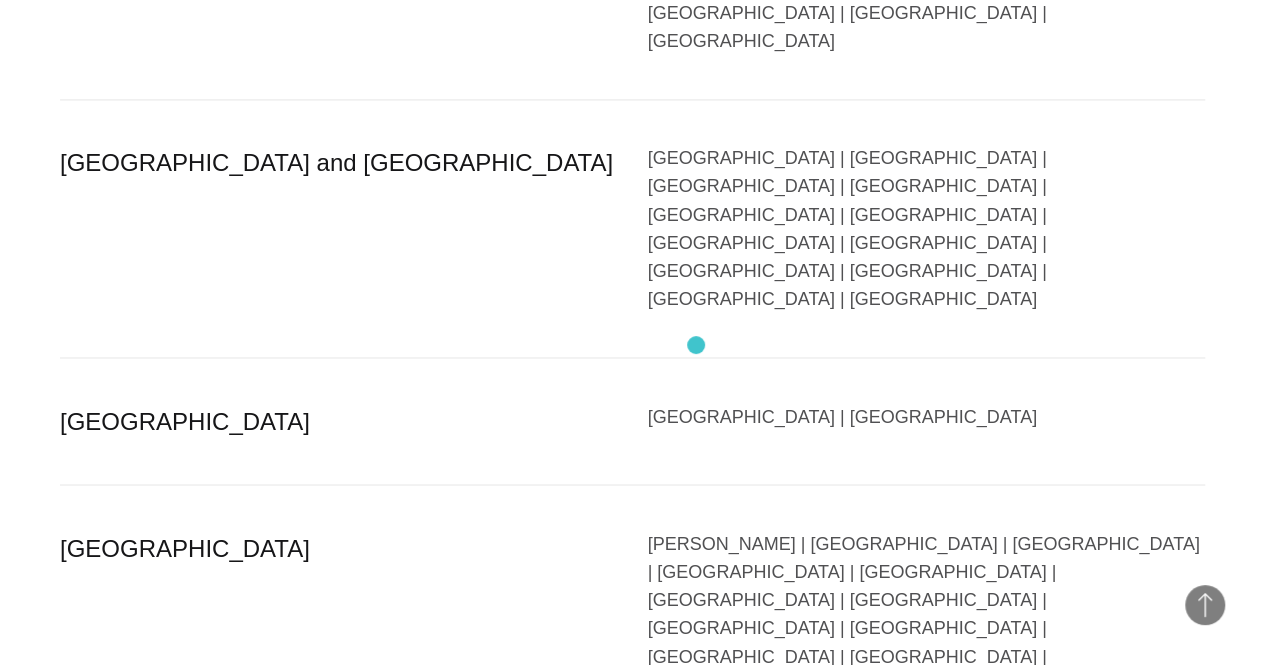 scroll, scrollTop: 1500, scrollLeft: 0, axis: vertical 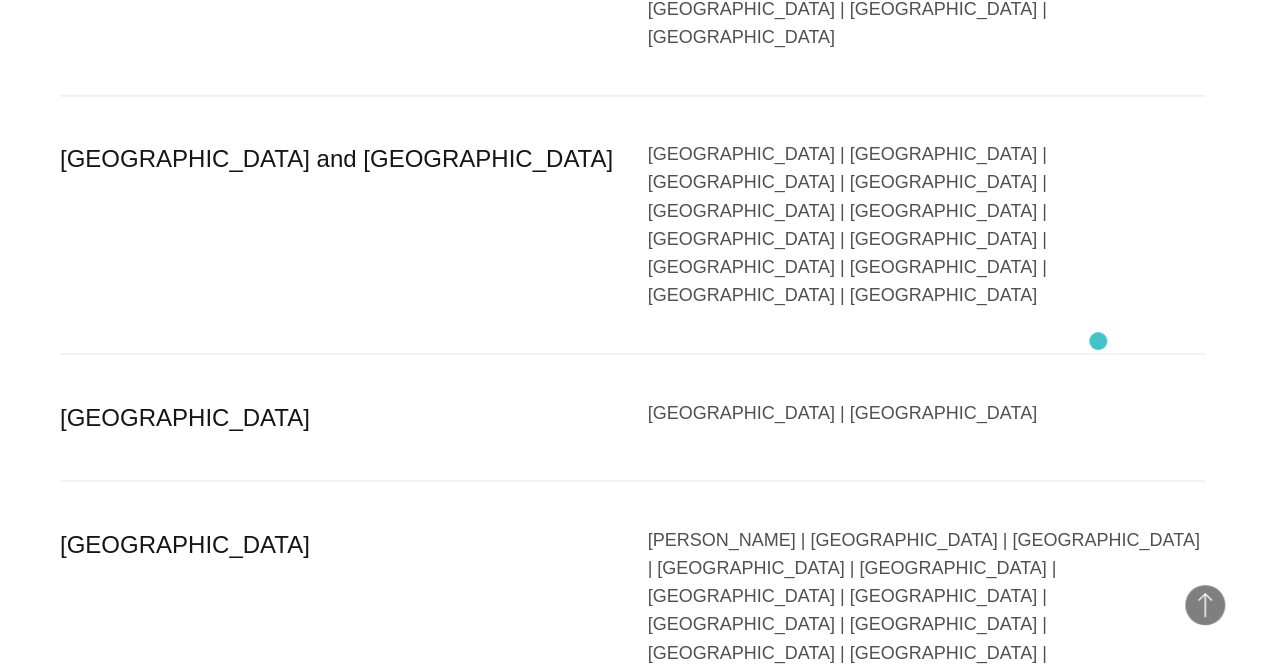 click on "[GEOGRAPHIC_DATA] | [GEOGRAPHIC_DATA] | [GEOGRAPHIC_DATA] | [GEOGRAPHIC_DATA] | [GEOGRAPHIC_DATA] | [GEOGRAPHIC_DATA] | [GEOGRAPHIC_DATA]" at bounding box center (927, 839) 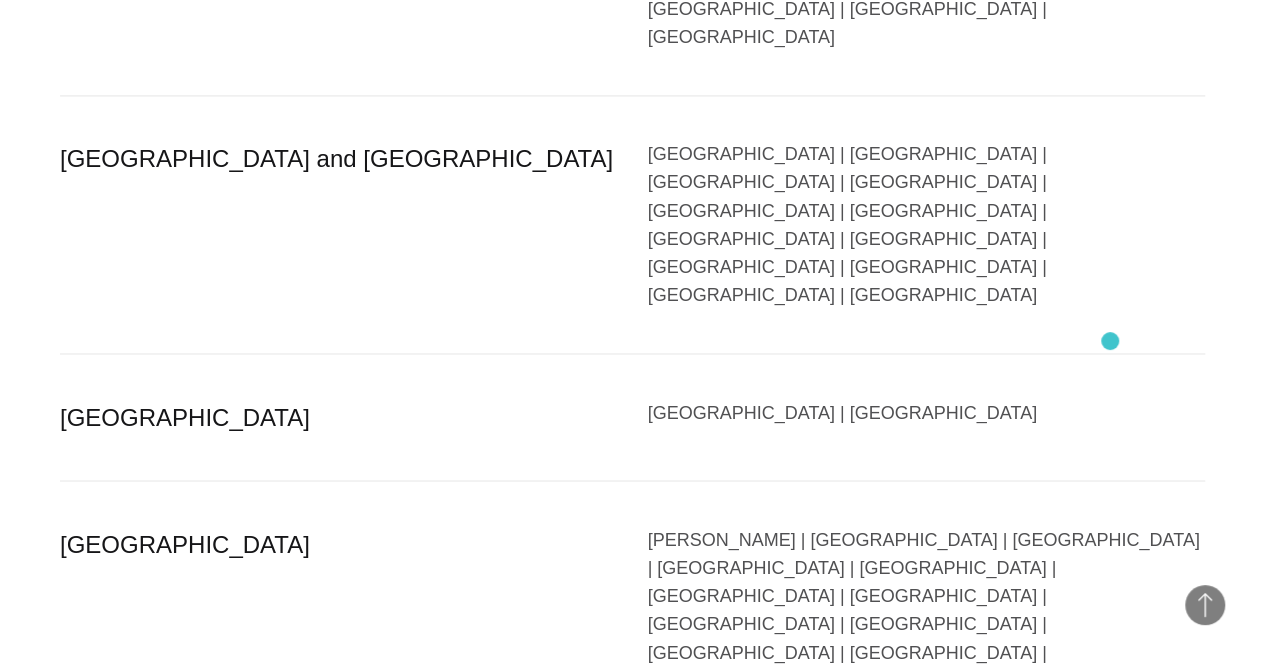 click on "[GEOGRAPHIC_DATA] | [GEOGRAPHIC_DATA] | [GEOGRAPHIC_DATA] | [GEOGRAPHIC_DATA] | [GEOGRAPHIC_DATA] | [GEOGRAPHIC_DATA] | [GEOGRAPHIC_DATA]" at bounding box center [927, 839] 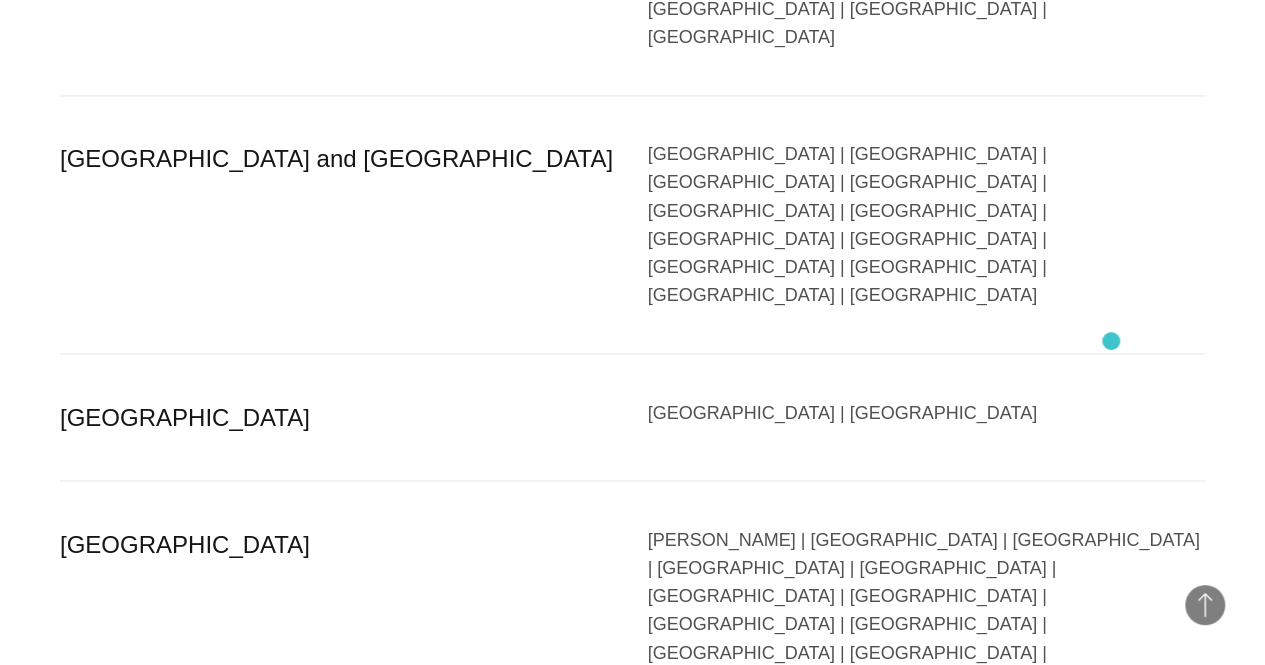 click on "[GEOGRAPHIC_DATA] | [GEOGRAPHIC_DATA] | [GEOGRAPHIC_DATA] | [GEOGRAPHIC_DATA] | [GEOGRAPHIC_DATA] | [GEOGRAPHIC_DATA] | [GEOGRAPHIC_DATA]" at bounding box center [927, 839] 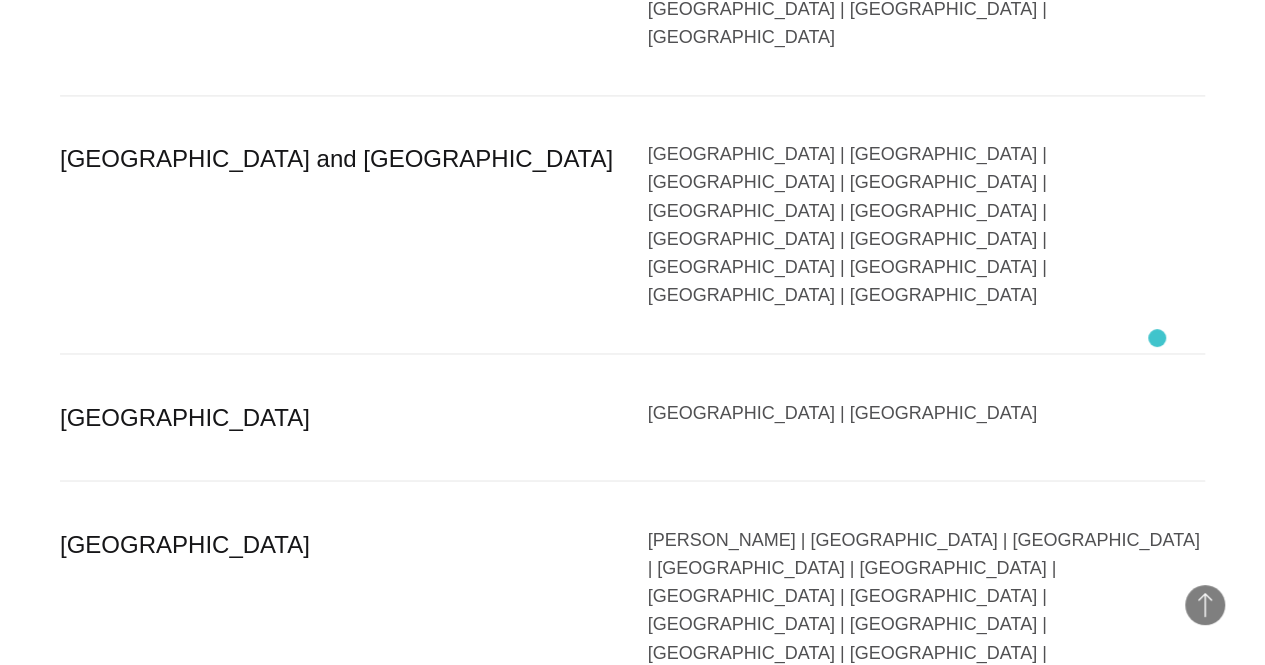 click on "[GEOGRAPHIC_DATA] | [GEOGRAPHIC_DATA] | [GEOGRAPHIC_DATA] | [GEOGRAPHIC_DATA] | [GEOGRAPHIC_DATA] | [GEOGRAPHIC_DATA] | [GEOGRAPHIC_DATA]" at bounding box center [927, 839] 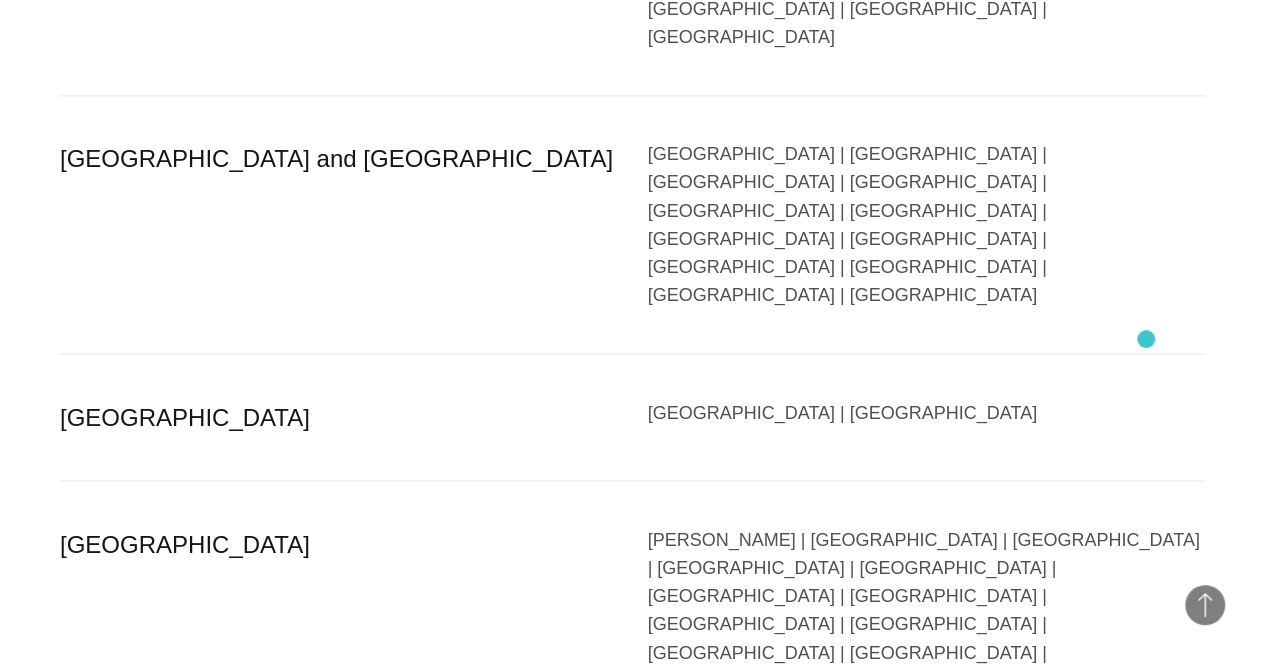 click on "[GEOGRAPHIC_DATA] | [GEOGRAPHIC_DATA] | [GEOGRAPHIC_DATA] | [GEOGRAPHIC_DATA] | [GEOGRAPHIC_DATA] | [GEOGRAPHIC_DATA] | [GEOGRAPHIC_DATA]" at bounding box center [927, 839] 